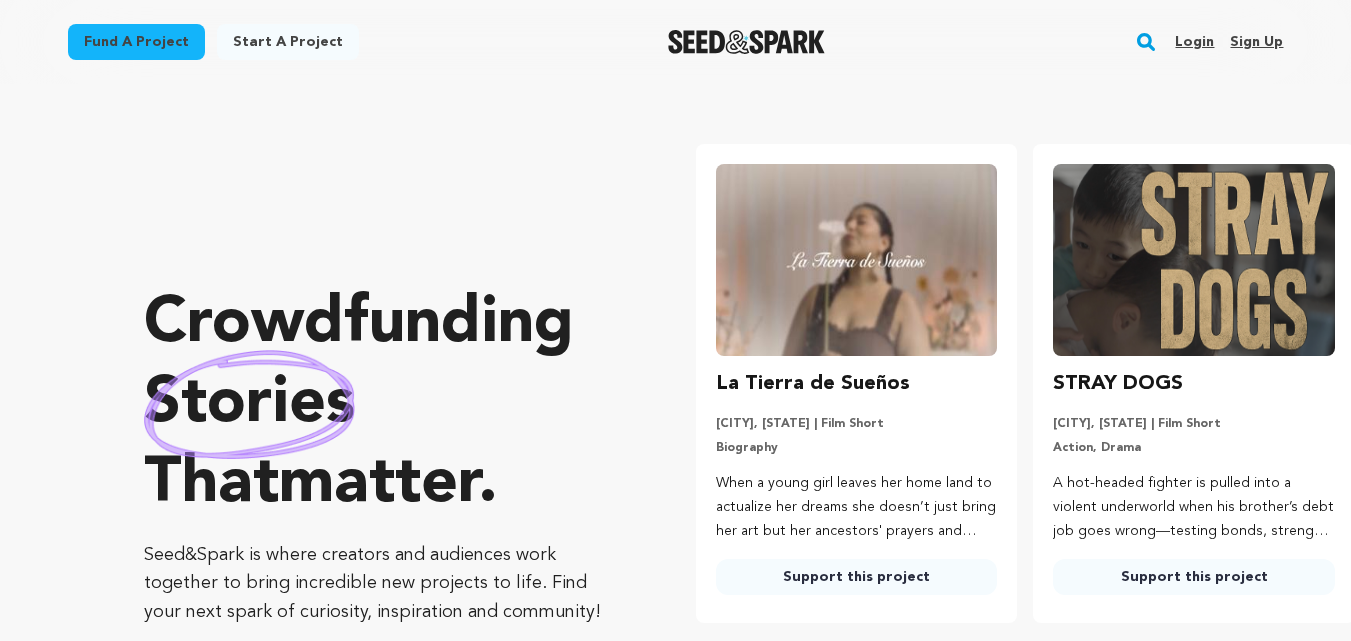 scroll, scrollTop: 0, scrollLeft: 0, axis: both 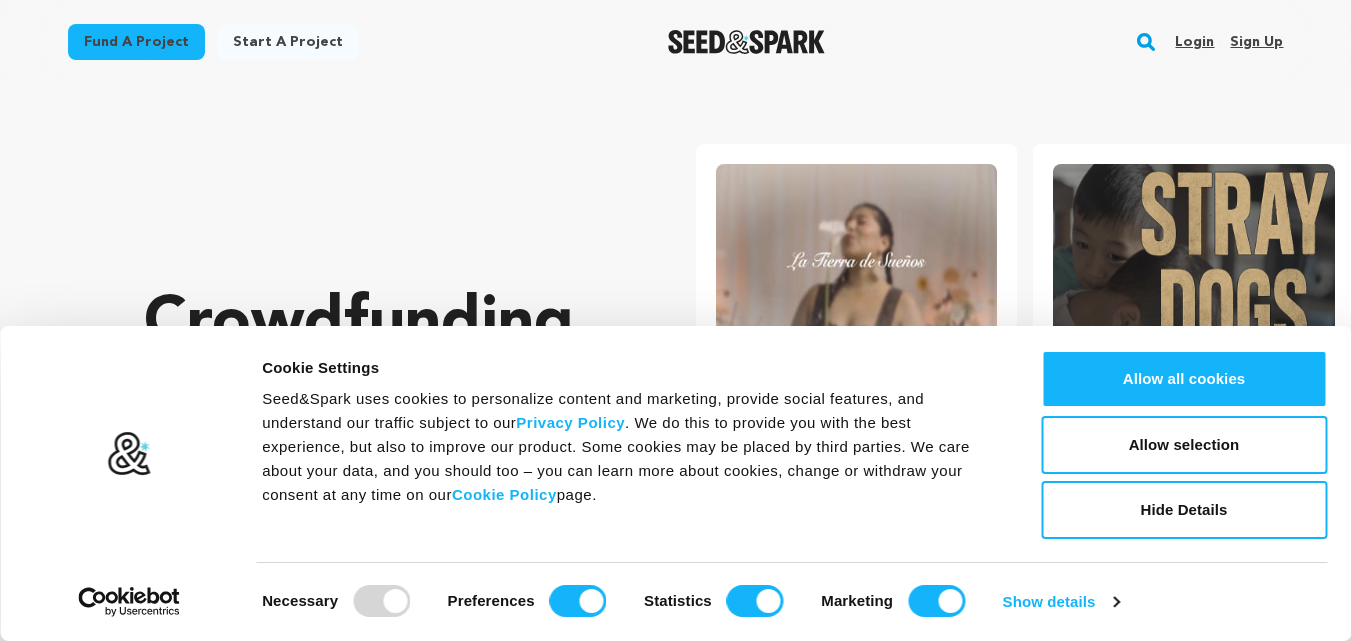 click on "Sign up" at bounding box center [1256, 42] 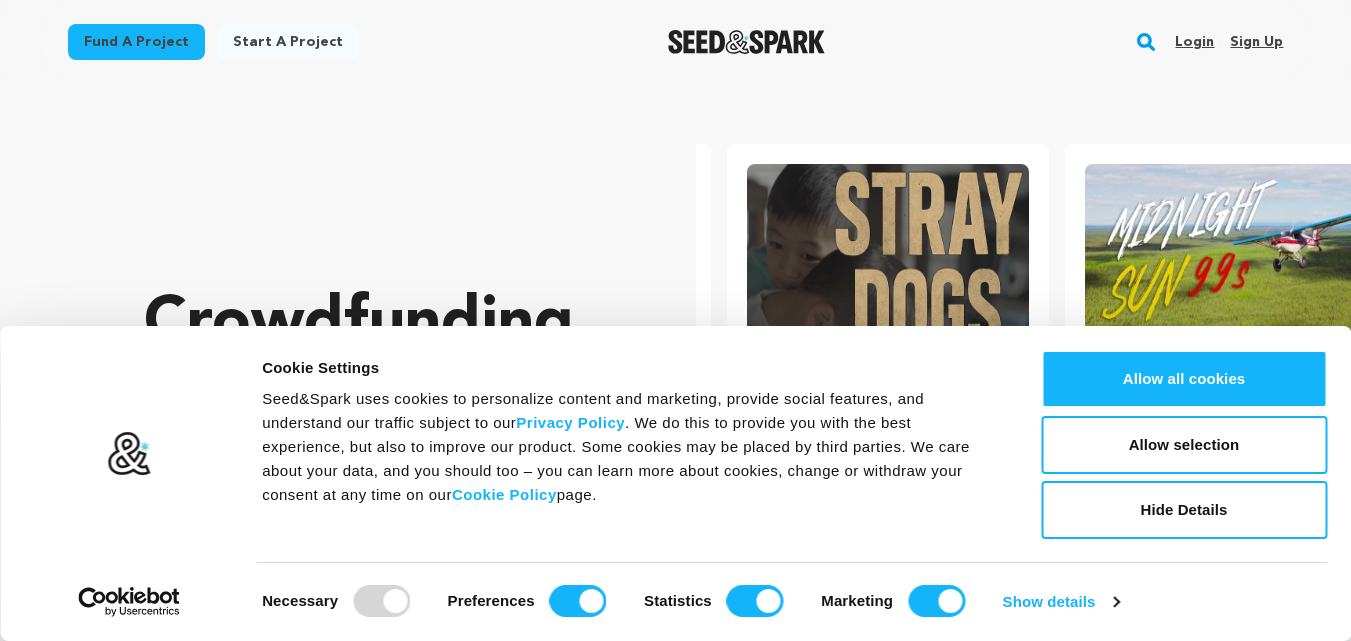 scroll, scrollTop: 0, scrollLeft: 354, axis: horizontal 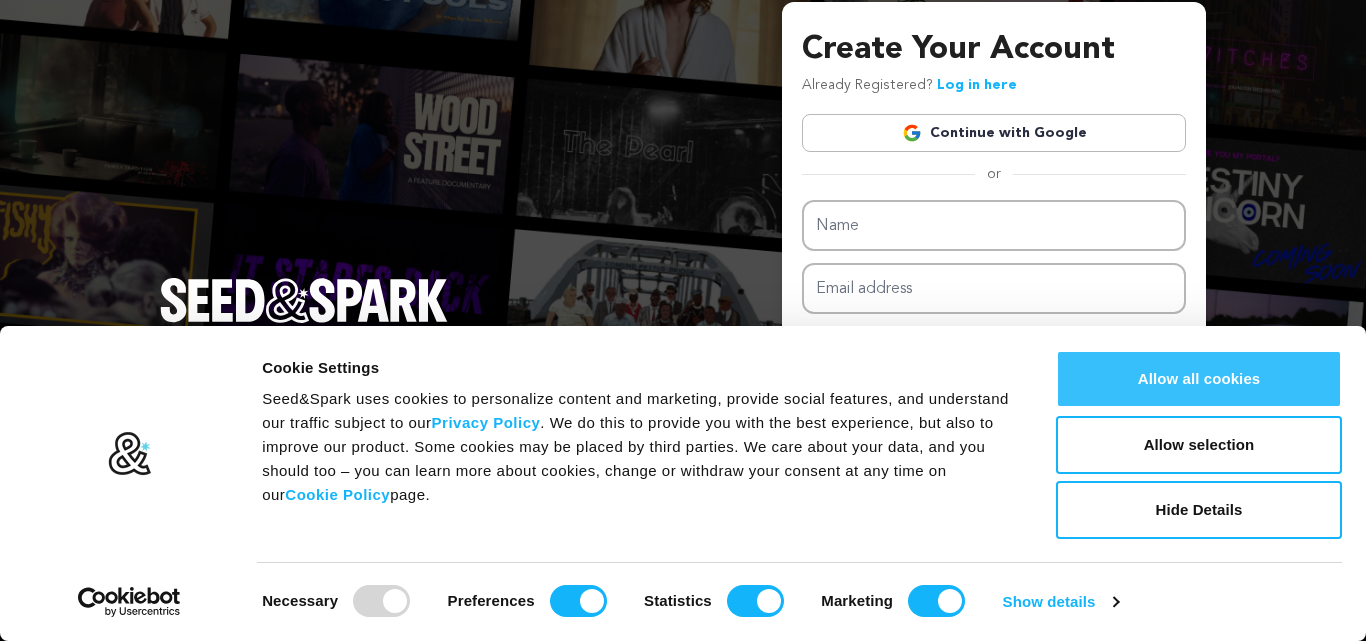 click on "Allow all cookies" at bounding box center (1199, 379) 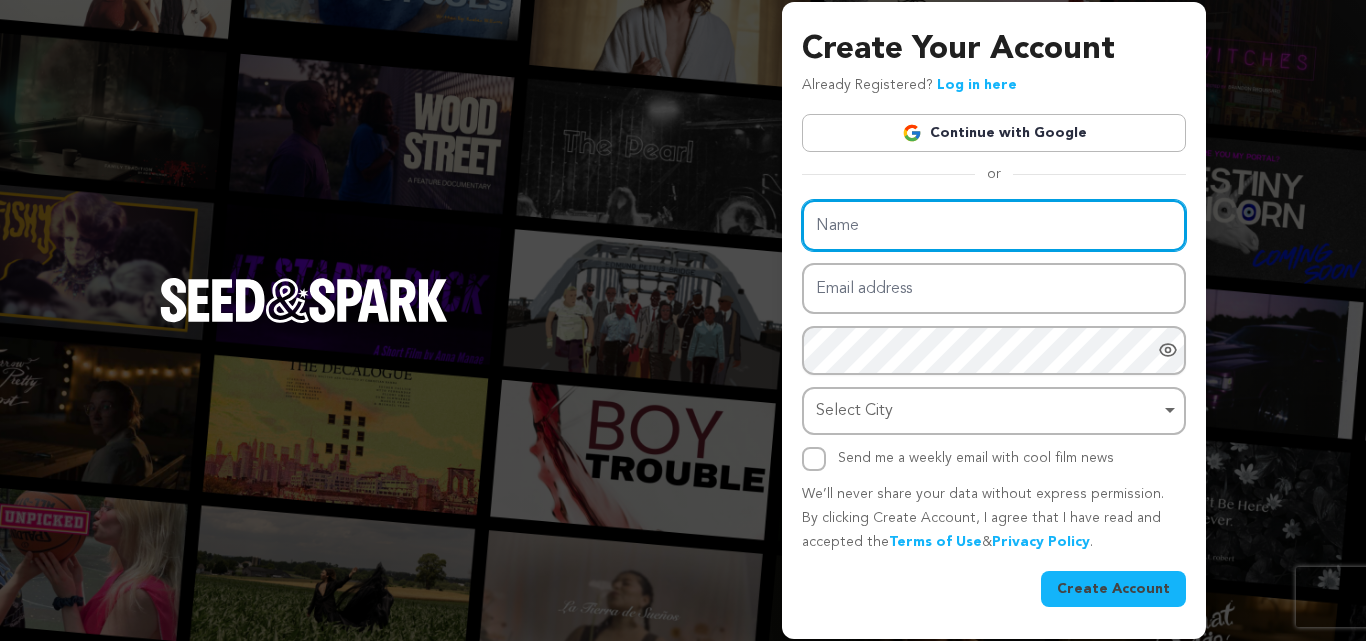 drag, startPoint x: 906, startPoint y: 220, endPoint x: 882, endPoint y: 223, distance: 24.186773 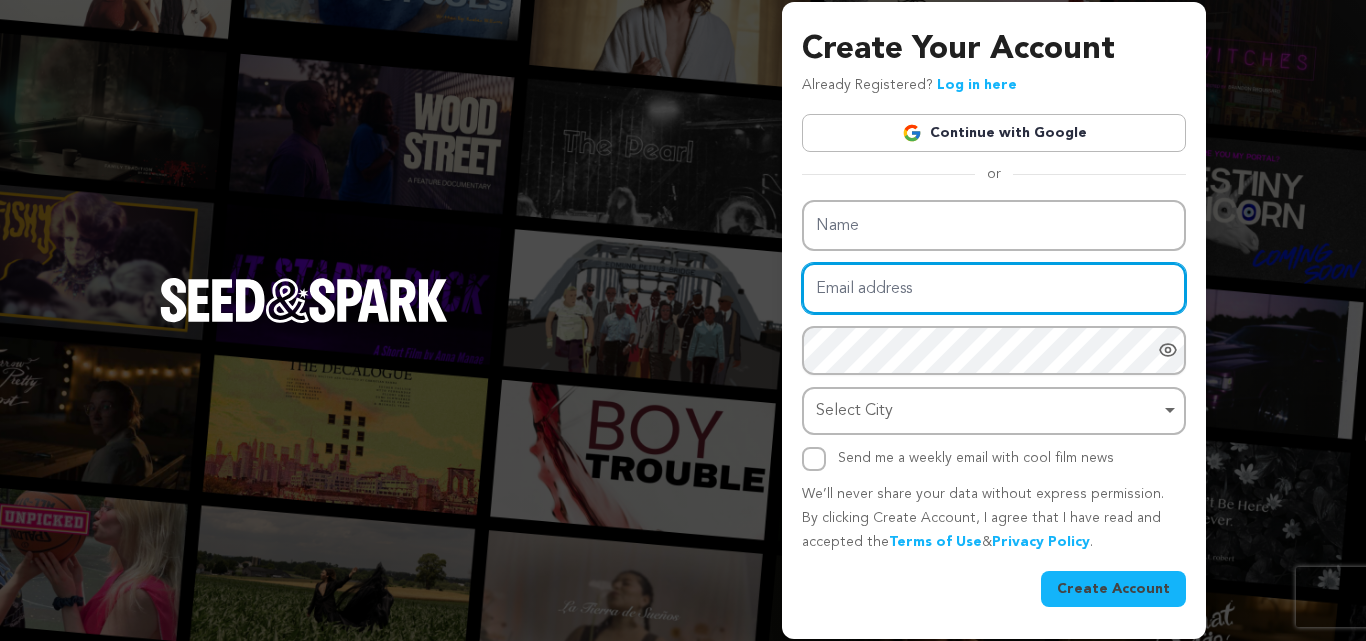 click on "Email address" at bounding box center [994, 288] 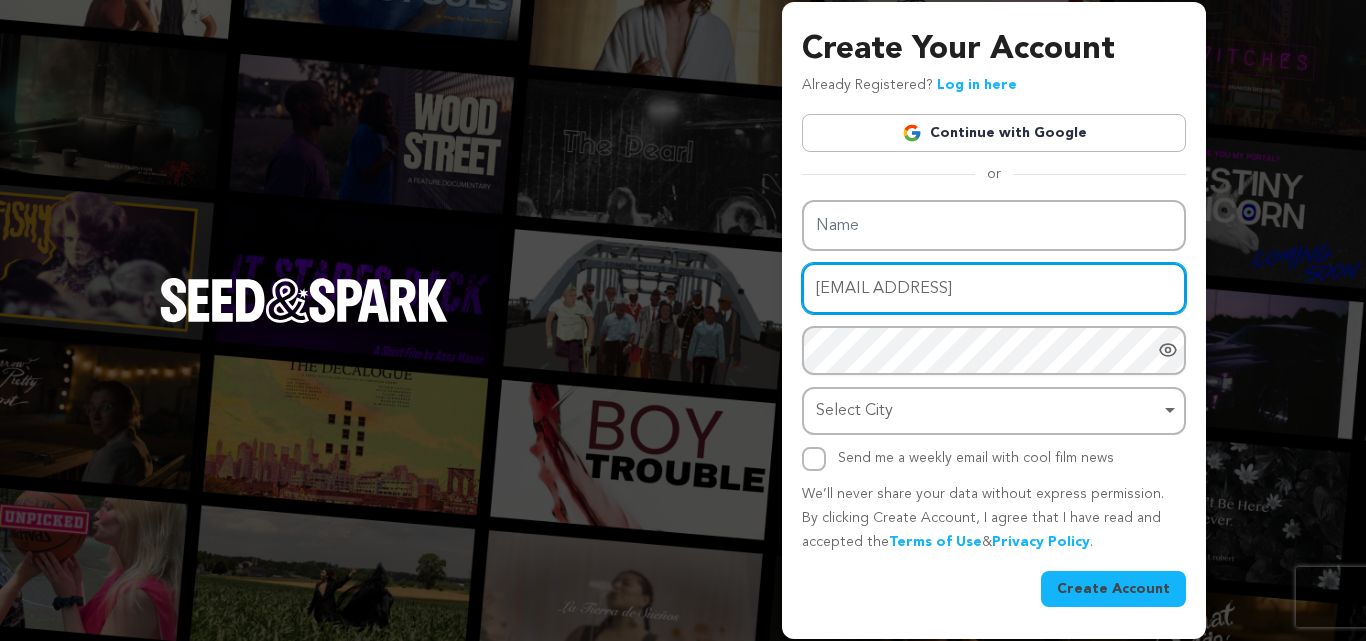 type on "edwardlinsley@ptct.net" 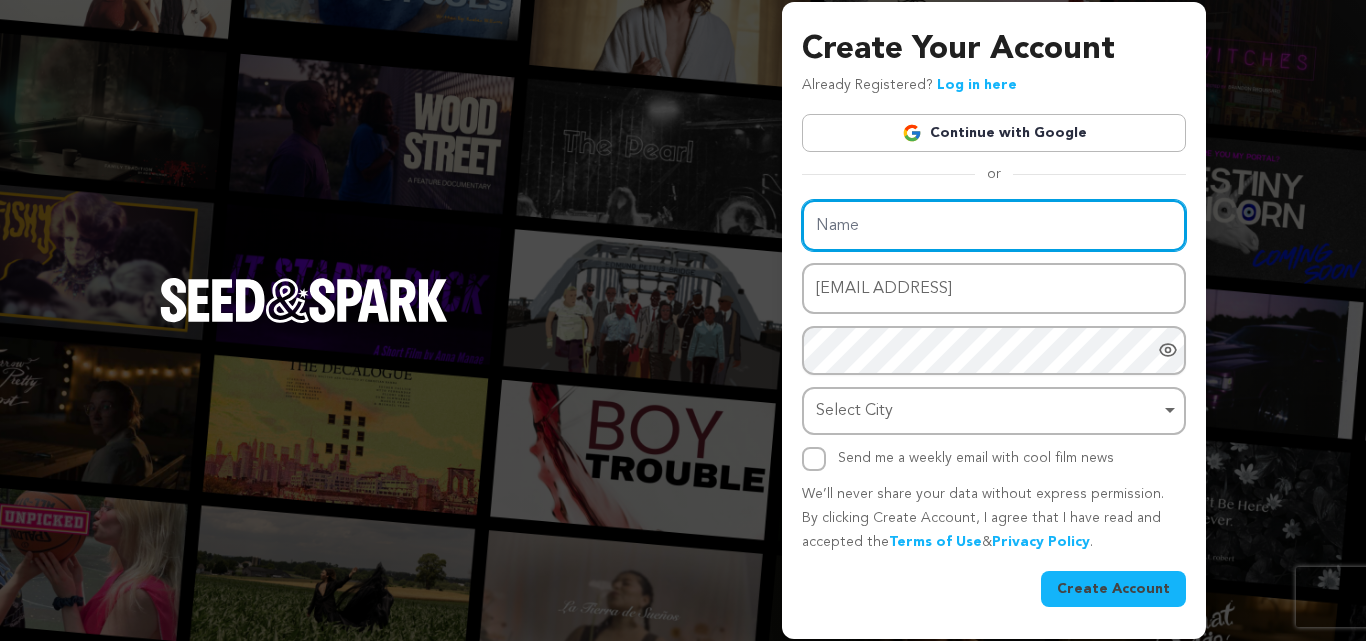 click on "Name" at bounding box center [994, 225] 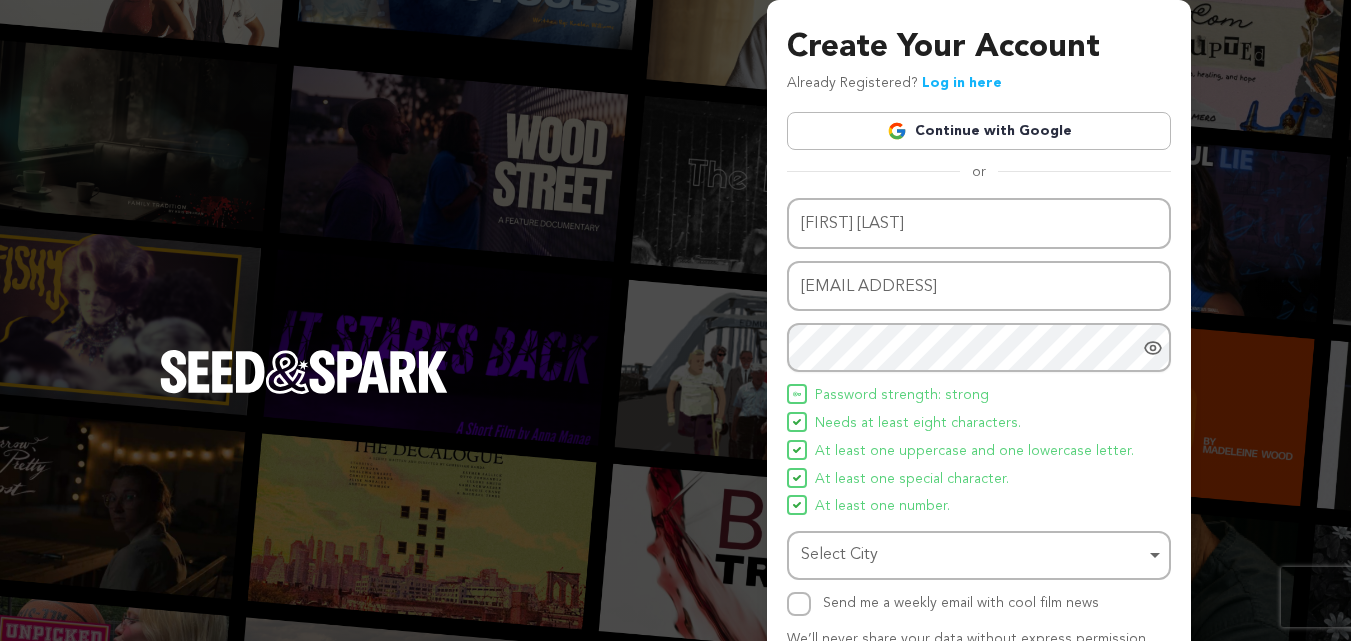 click on "Select City Remove item" at bounding box center [973, 555] 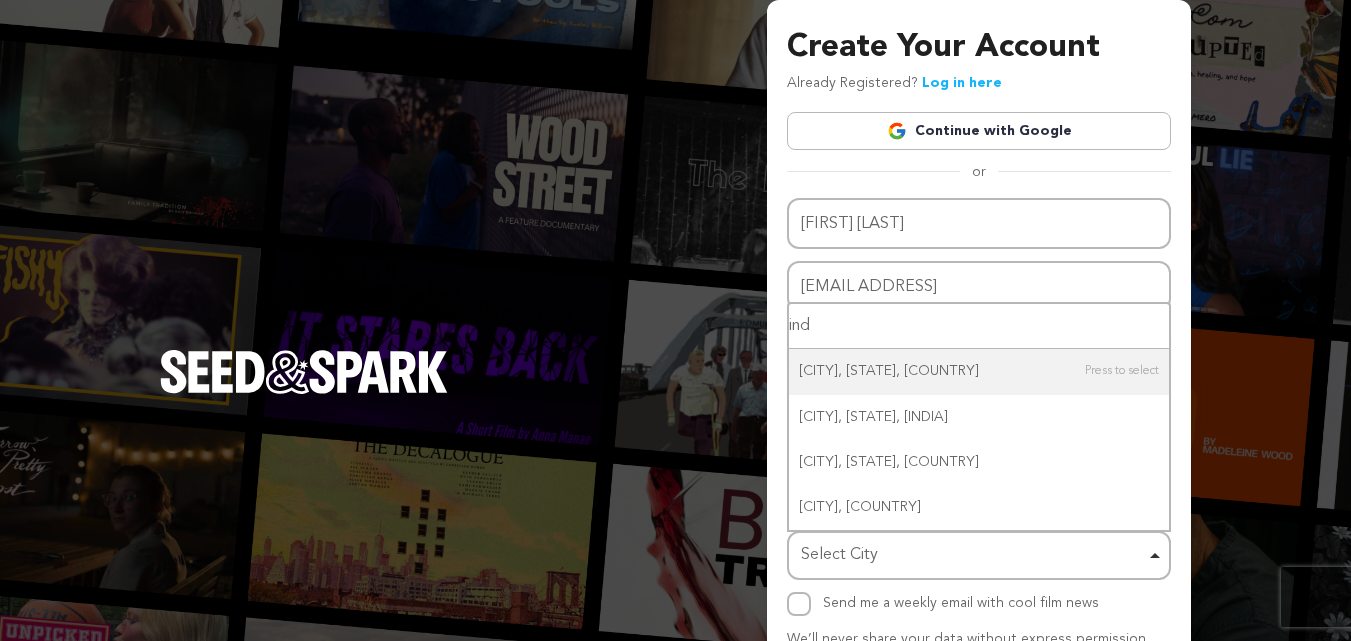 type on "indi" 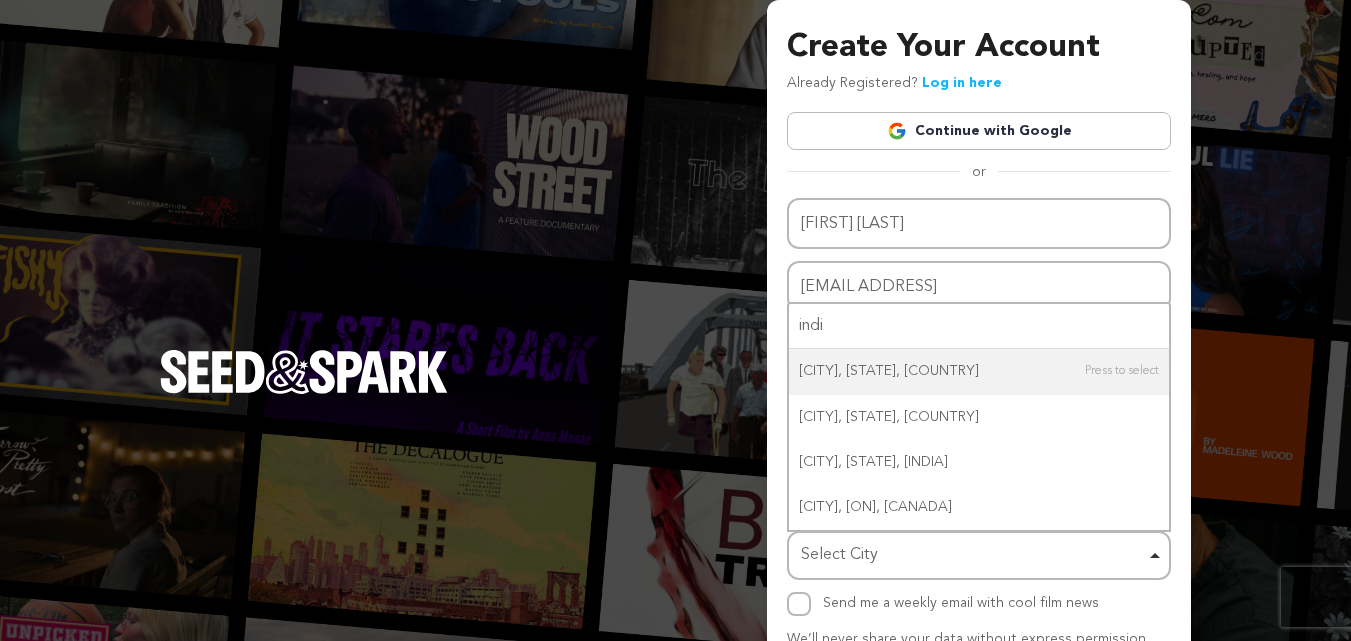 type 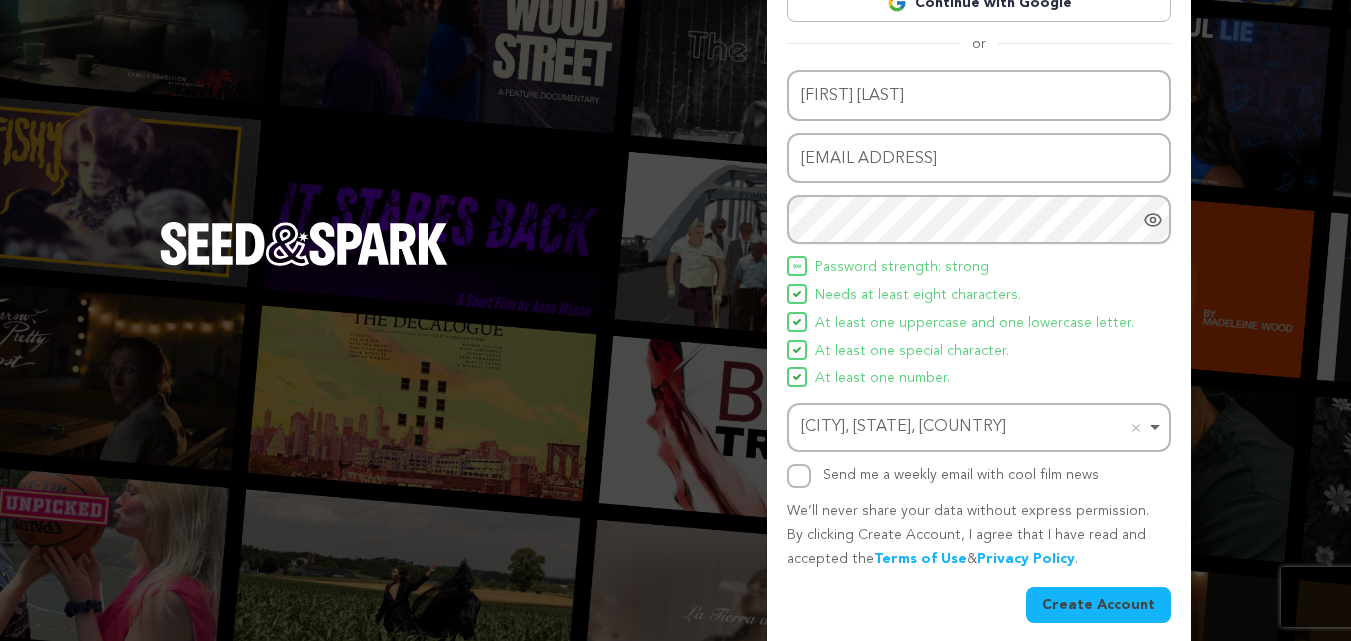 scroll, scrollTop: 142, scrollLeft: 0, axis: vertical 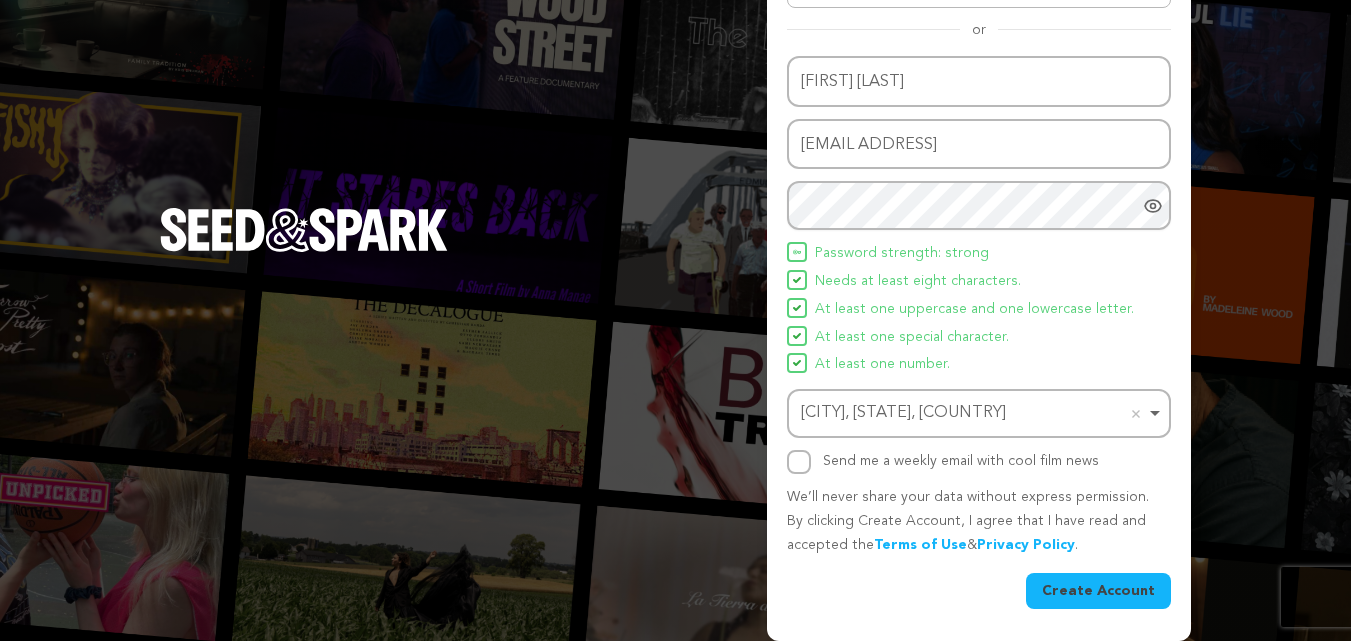 click on "Create Account" at bounding box center (1098, 591) 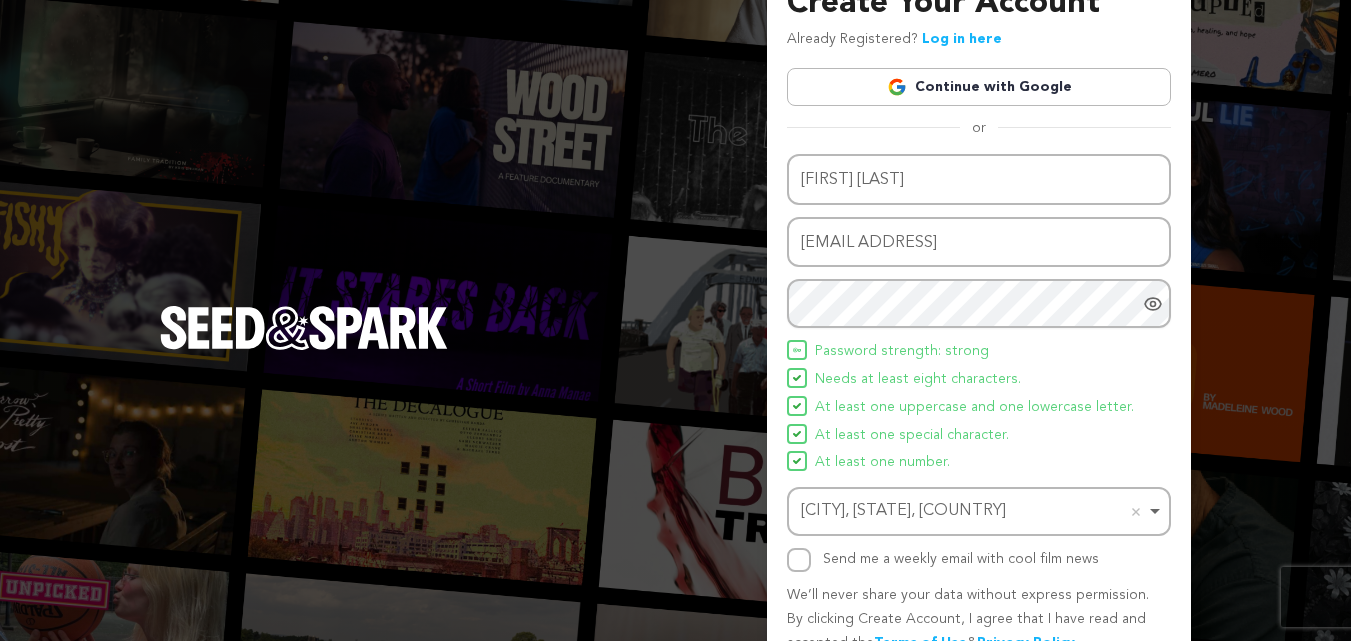 scroll, scrollTop: 0, scrollLeft: 0, axis: both 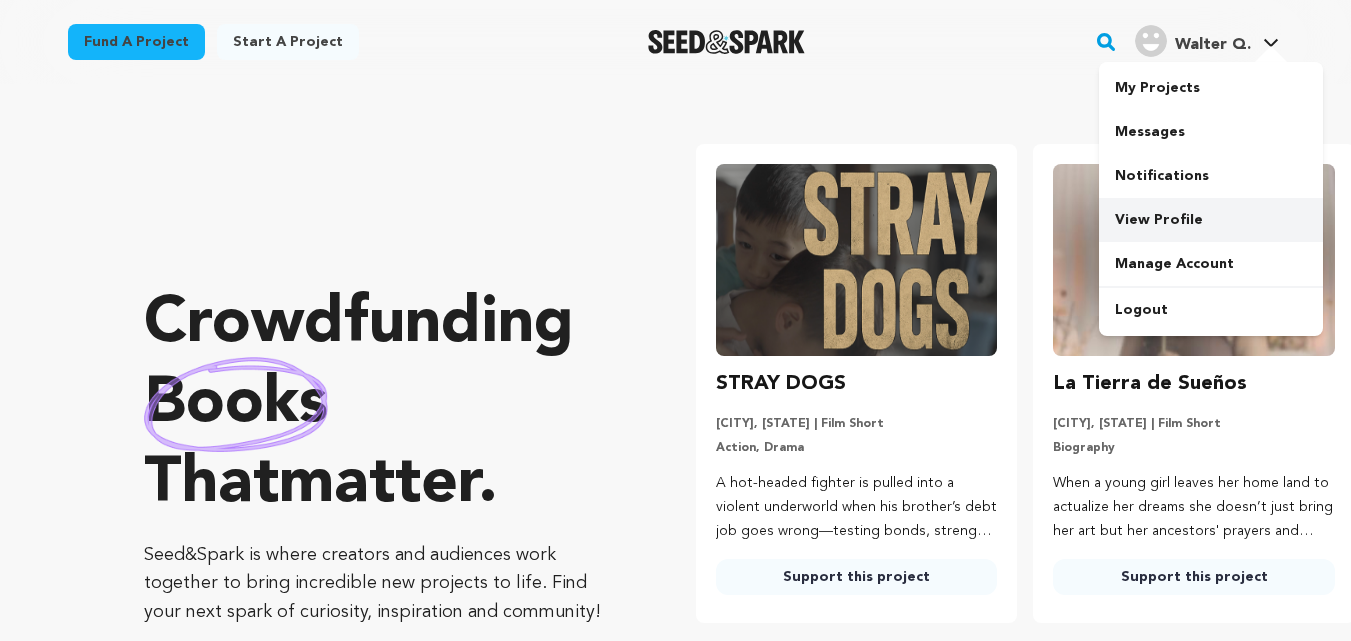 click on "View Profile" at bounding box center [1211, 220] 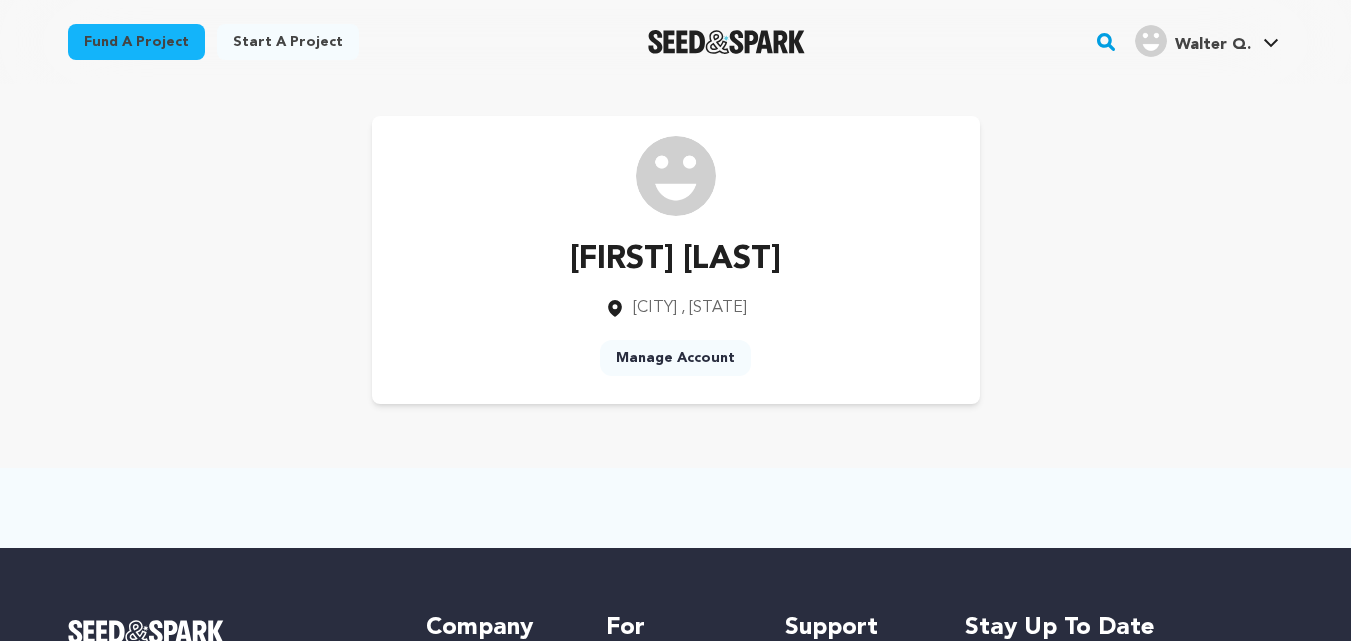 scroll, scrollTop: 0, scrollLeft: 0, axis: both 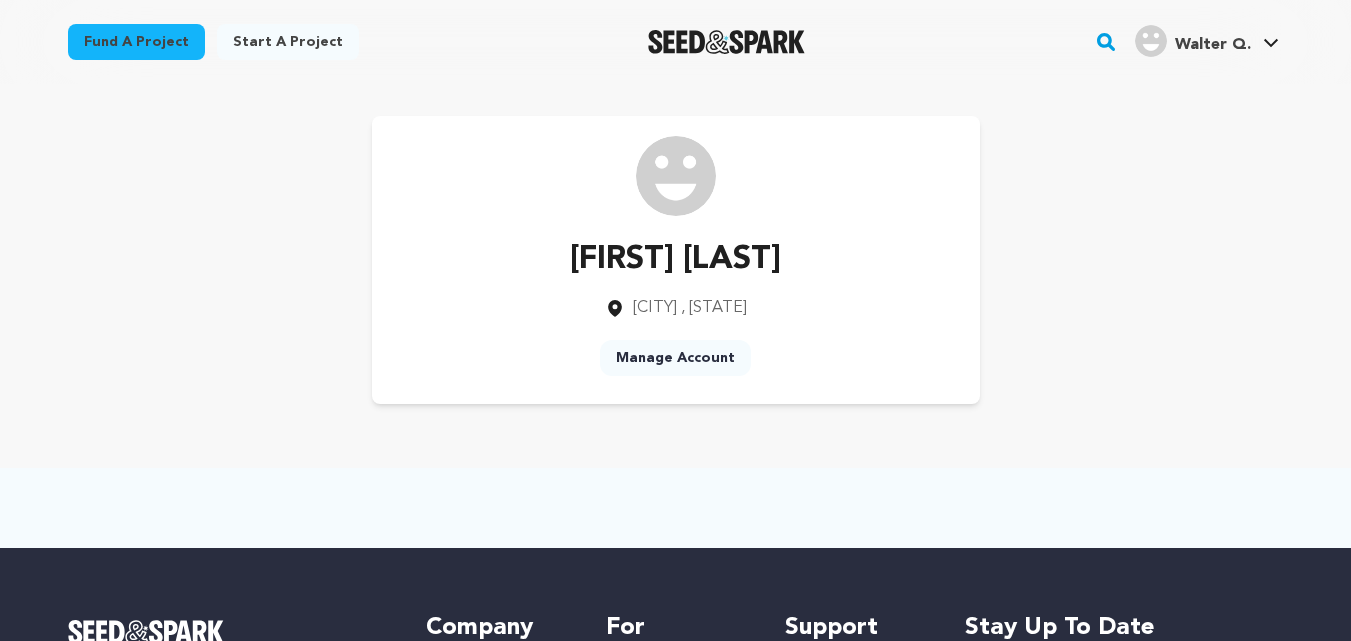 click on "Manage Account" at bounding box center [675, 358] 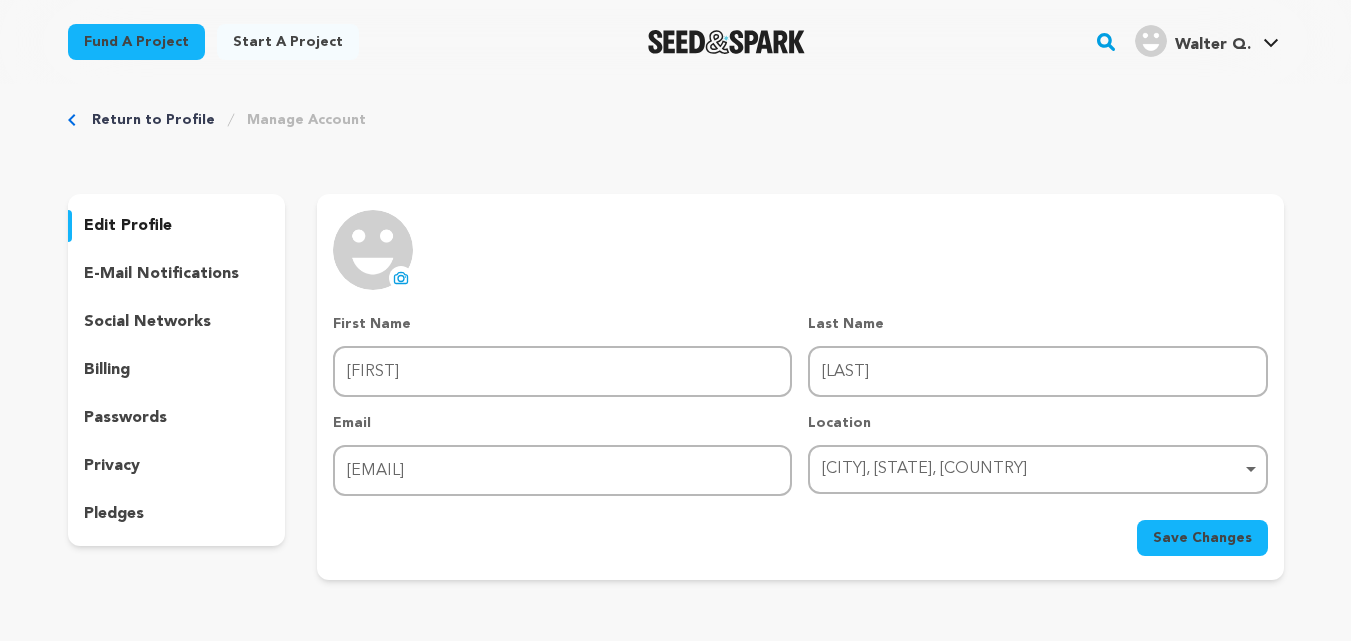 scroll, scrollTop: 0, scrollLeft: 0, axis: both 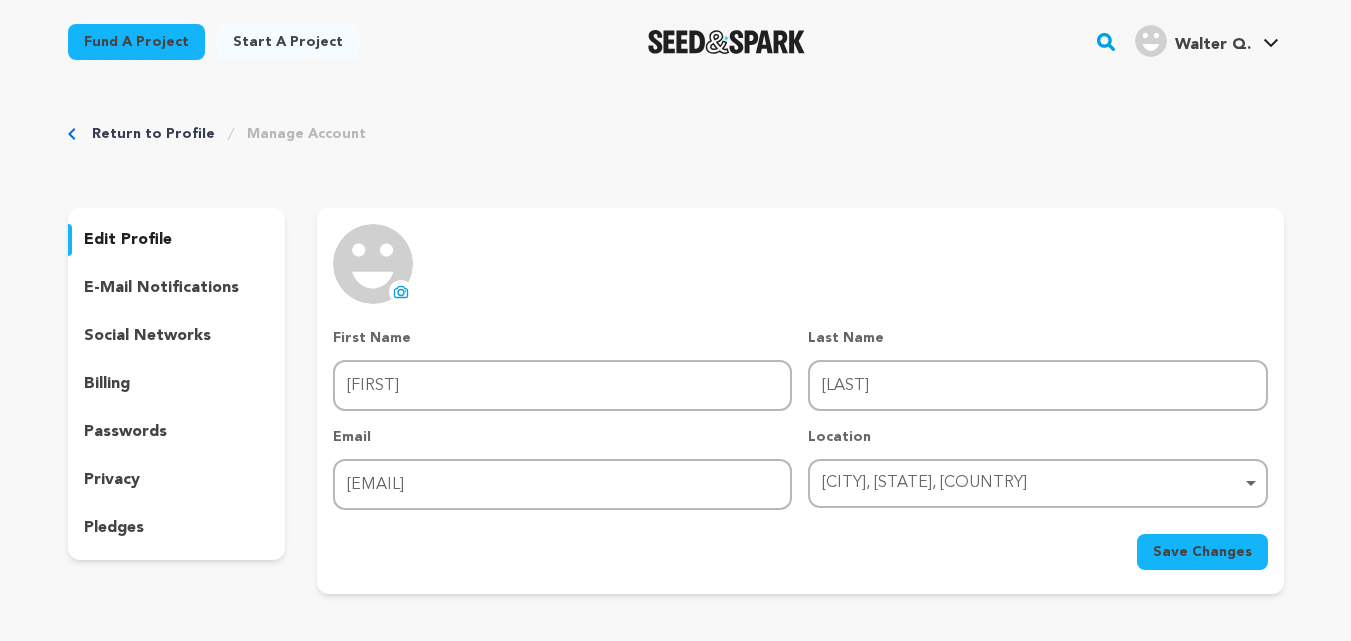click on "social networks" at bounding box center (147, 336) 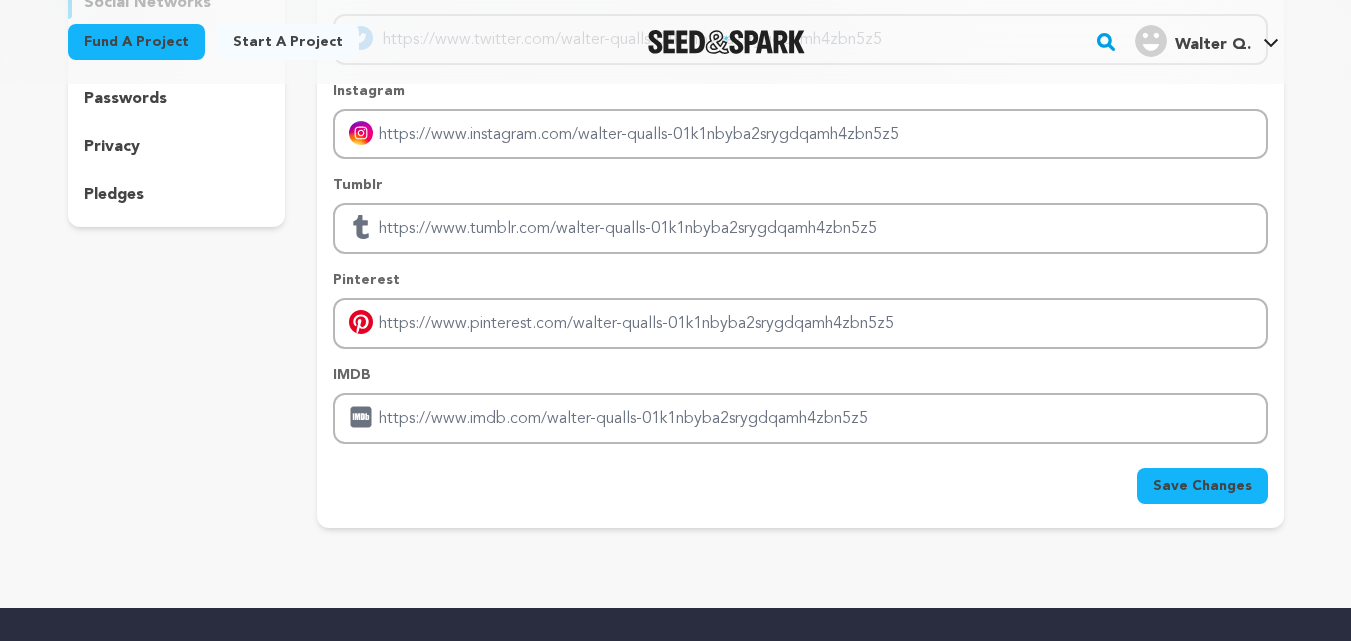 scroll, scrollTop: 0, scrollLeft: 0, axis: both 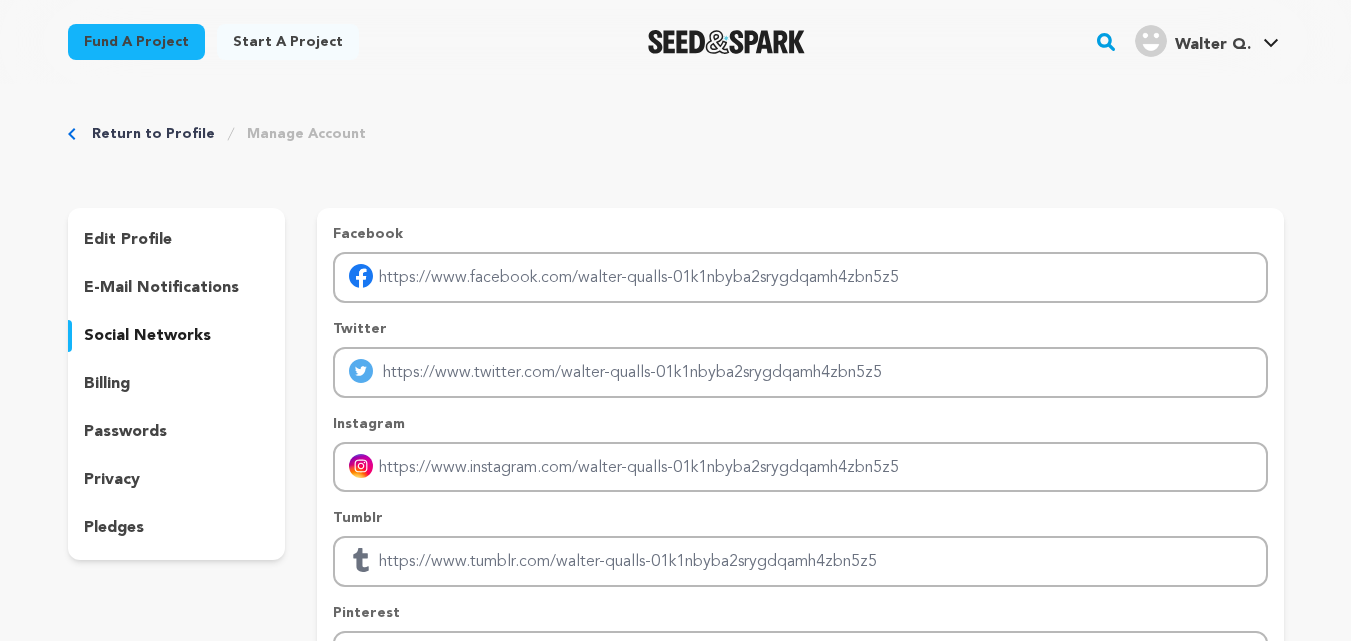 click on "edit profile" at bounding box center (128, 240) 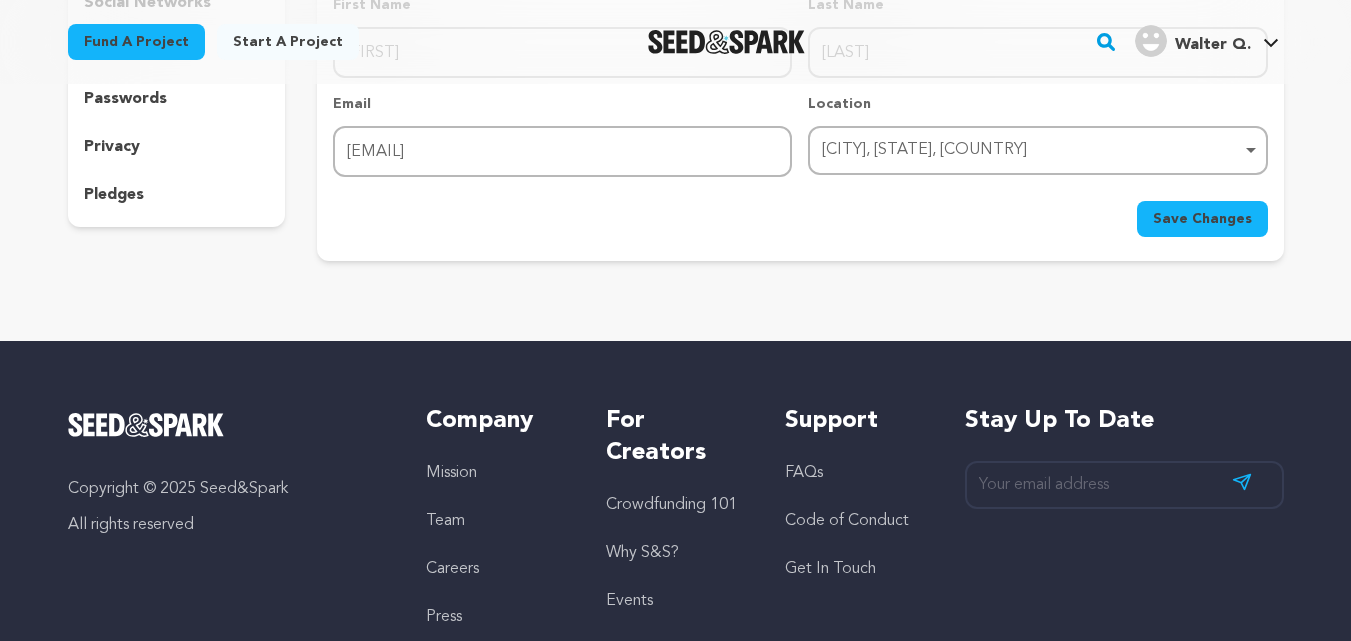 scroll, scrollTop: 0, scrollLeft: 0, axis: both 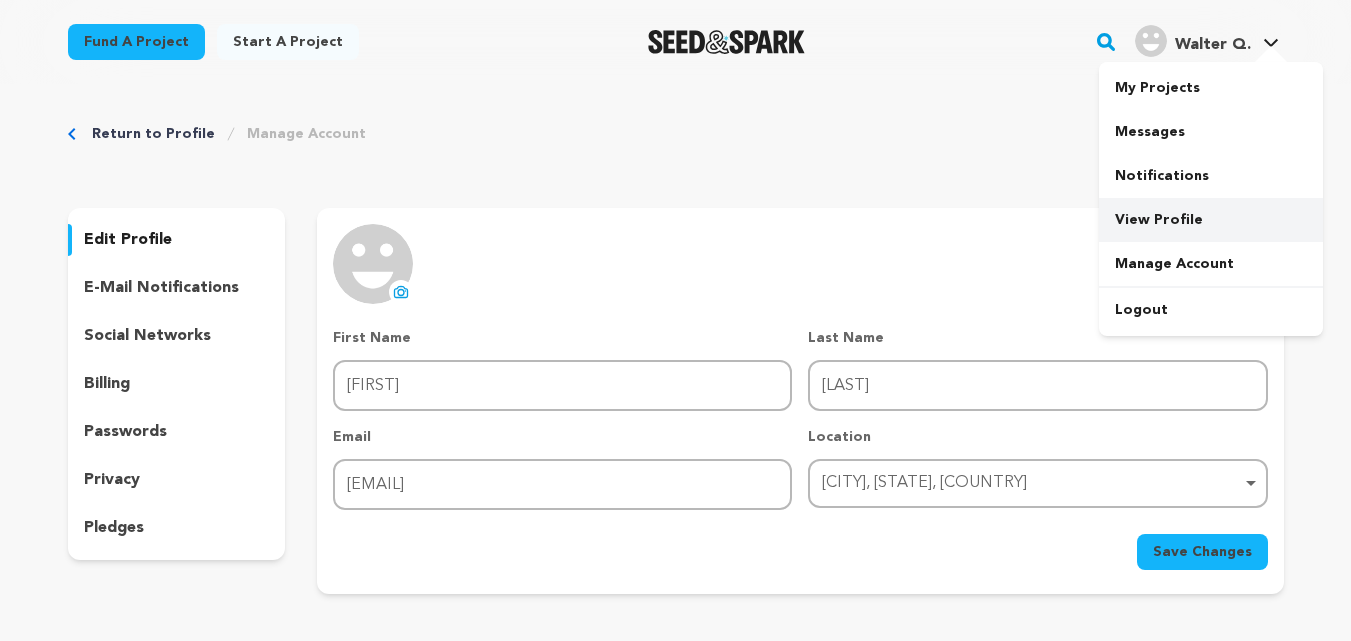 click on "View Profile" at bounding box center [1211, 220] 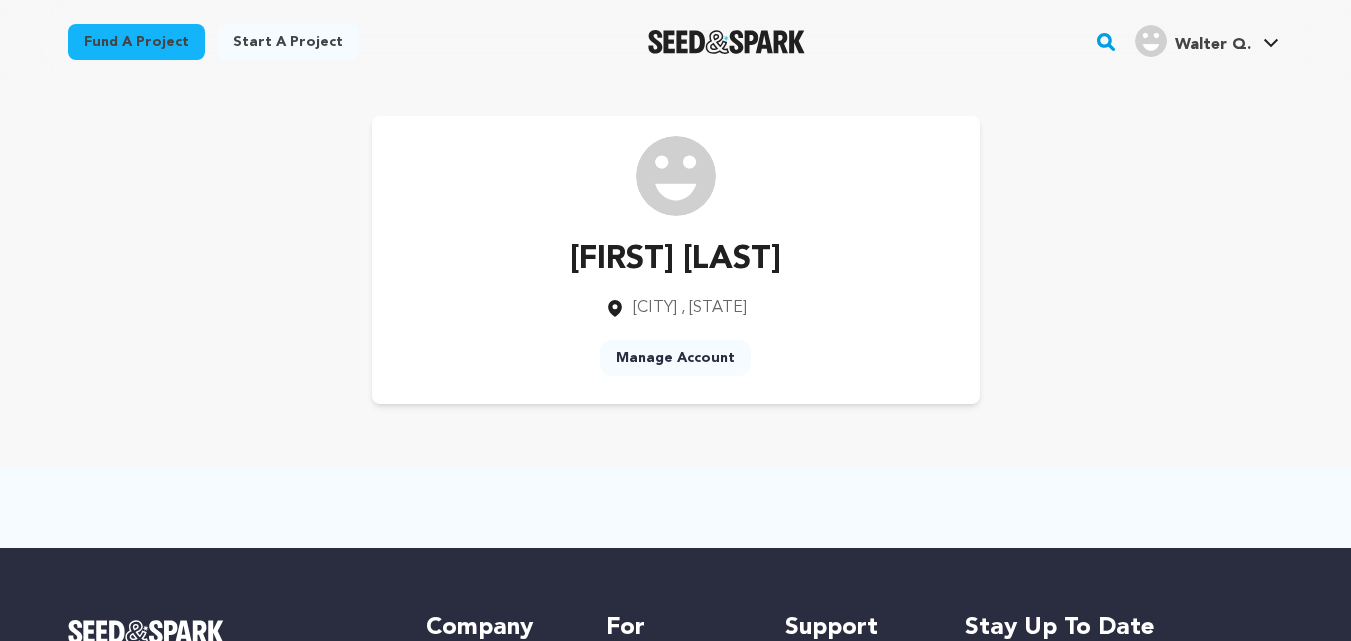 scroll, scrollTop: 0, scrollLeft: 0, axis: both 